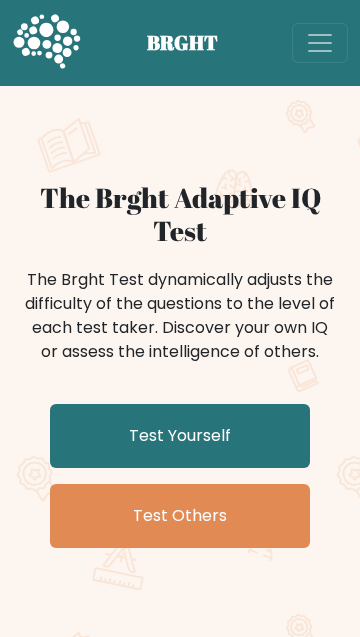 scroll, scrollTop: 2076, scrollLeft: 0, axis: vertical 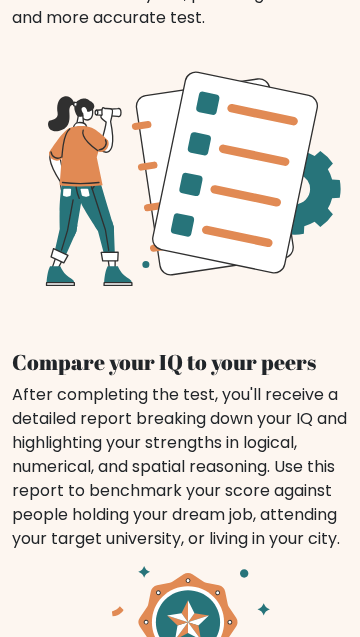 click on "Test Yourself" at bounding box center (180, -1640) 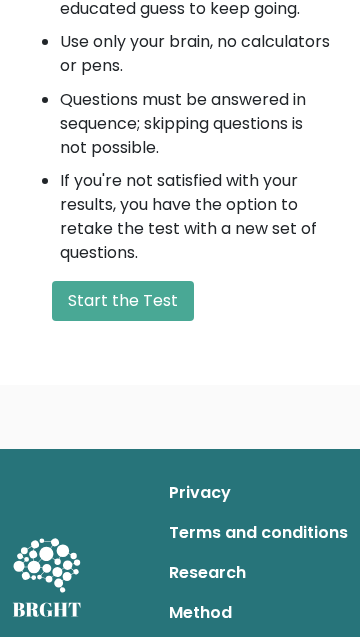 click on "Start the Test" at bounding box center (123, 301) 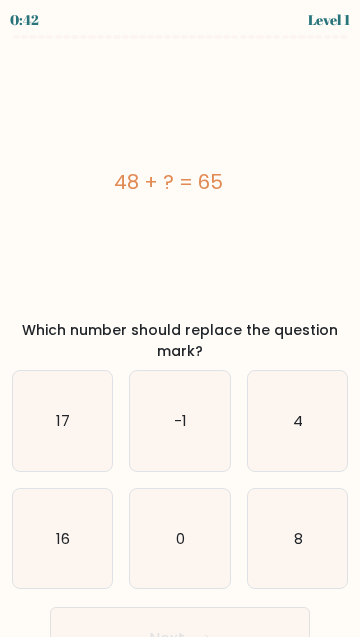 scroll, scrollTop: 0, scrollLeft: 0, axis: both 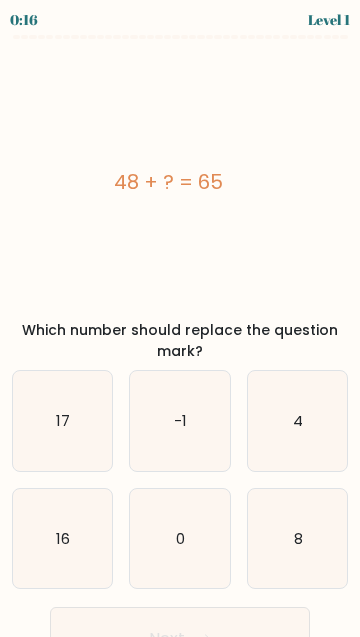 click on "16" 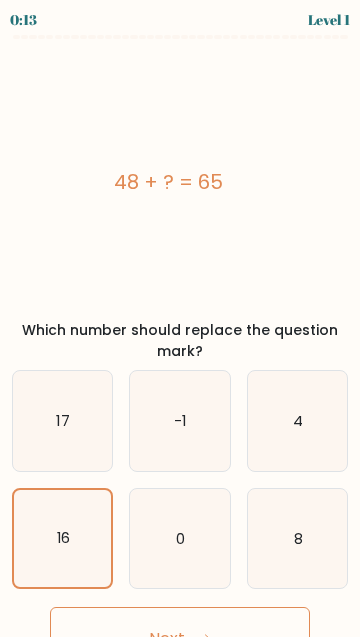 click on "Next" at bounding box center [180, 639] 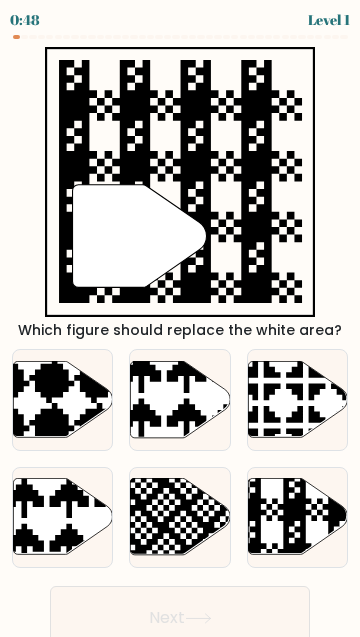 click 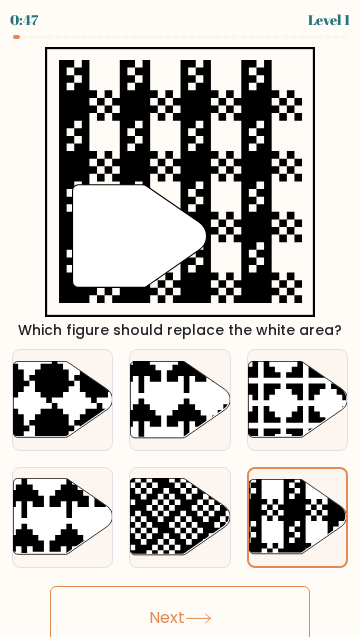 click on "Next" at bounding box center (180, 618) 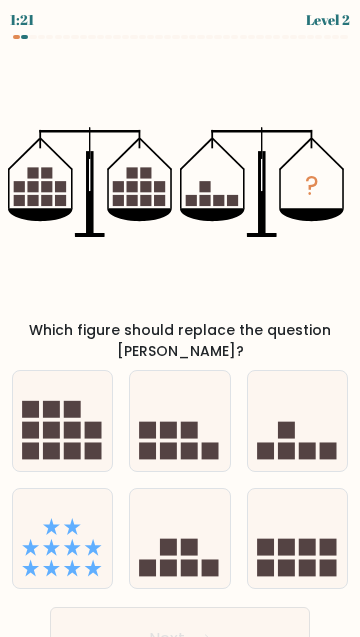 click 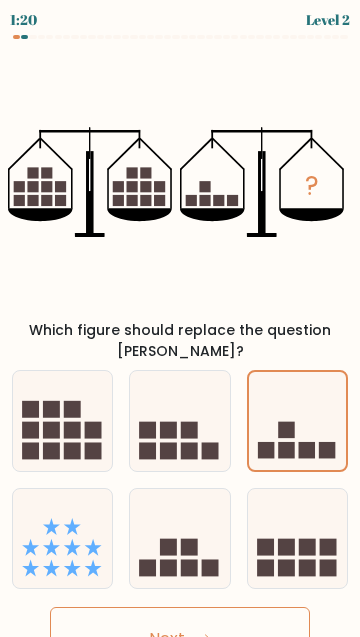 click on "Next" at bounding box center (180, 639) 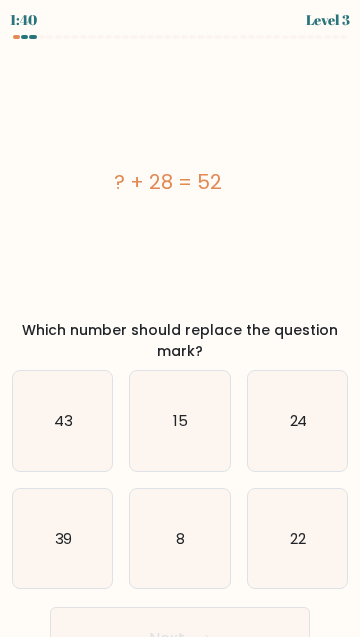 click on "24" 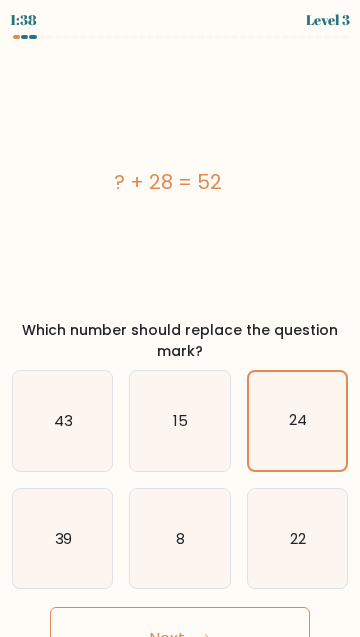 click 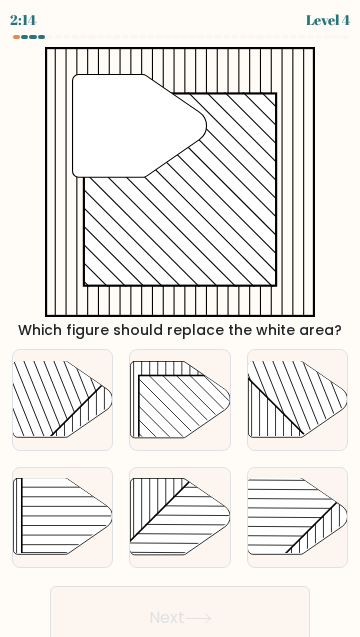 click 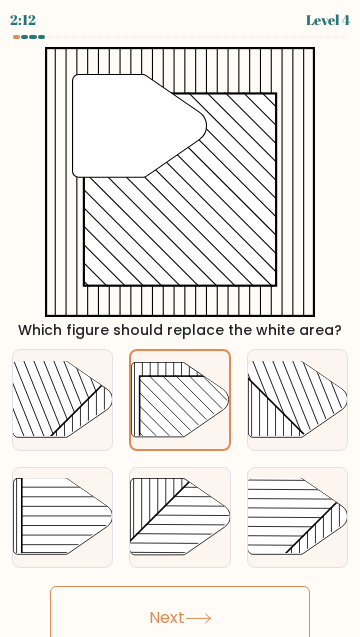 click on "Next" at bounding box center (180, 618) 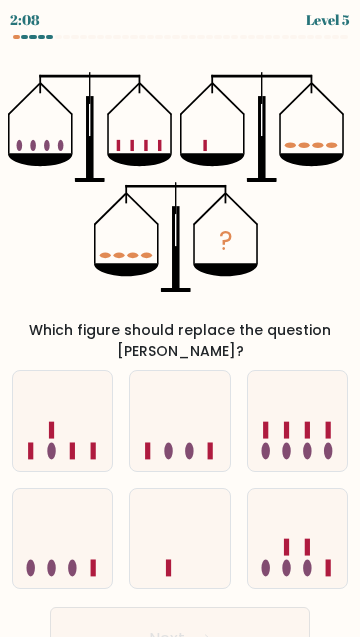 click 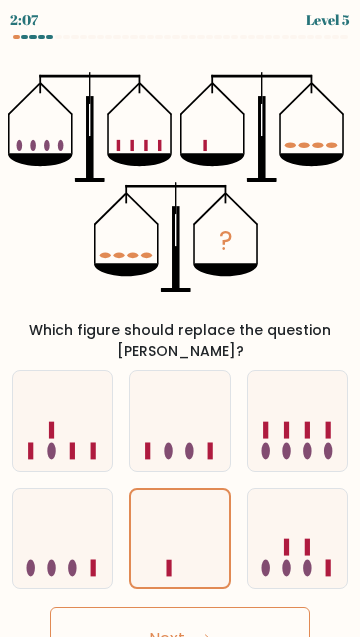 click 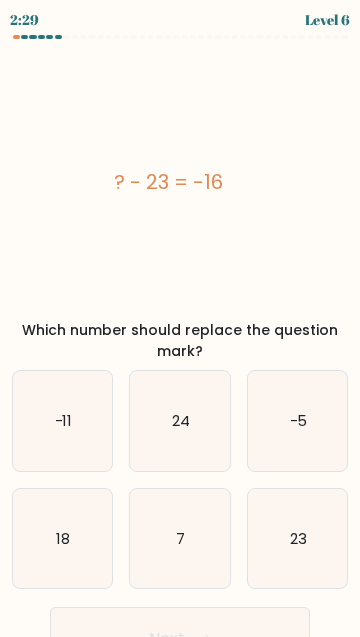 click on "7" 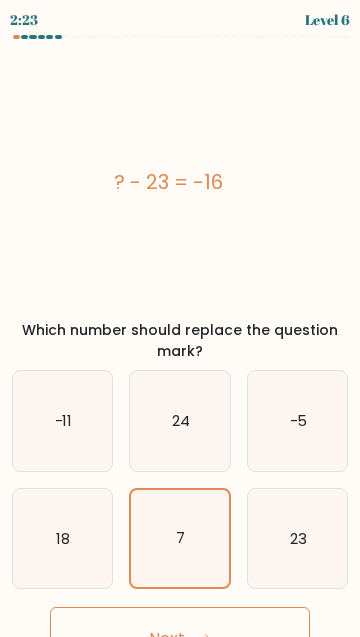 click on "Next" at bounding box center [180, 639] 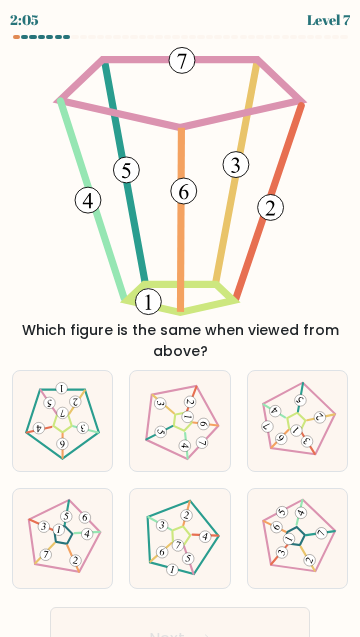 click 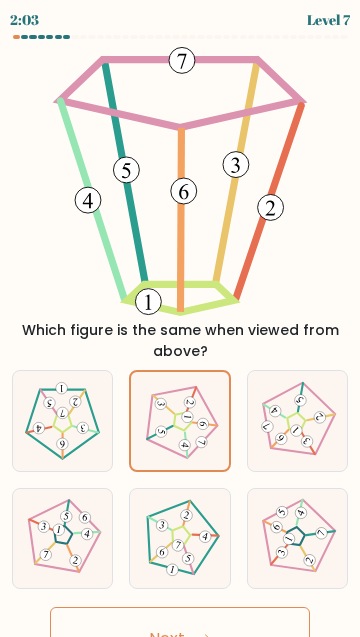 click on "Next" at bounding box center [180, 639] 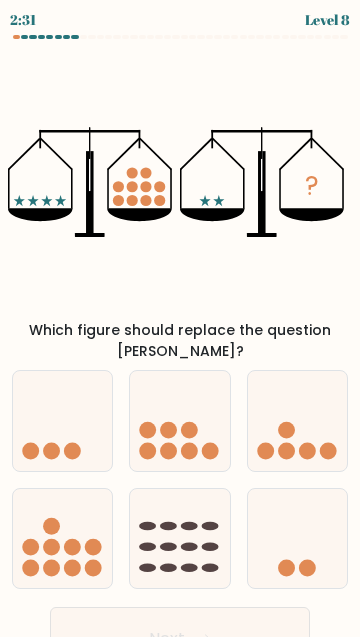 click 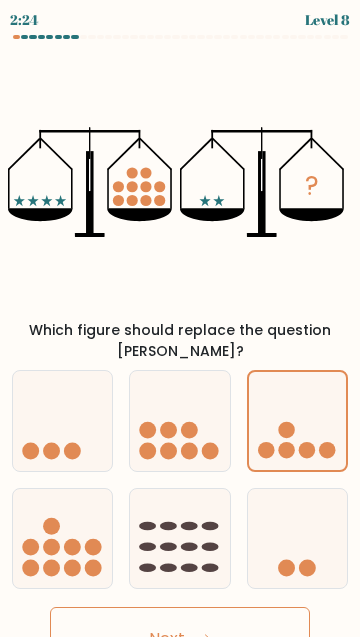 click on "Next" at bounding box center (180, 639) 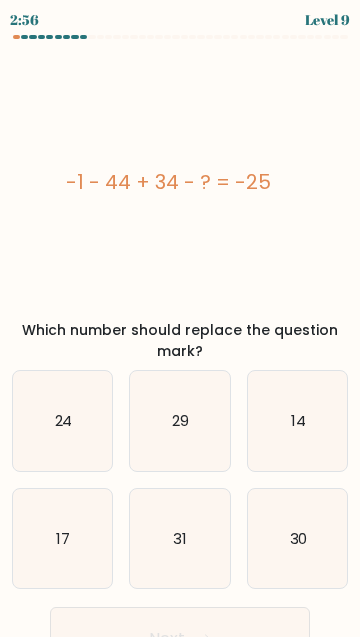 click on "29" 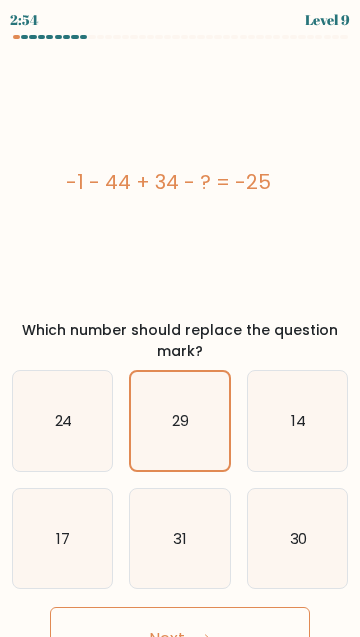click on "Next" at bounding box center [180, 639] 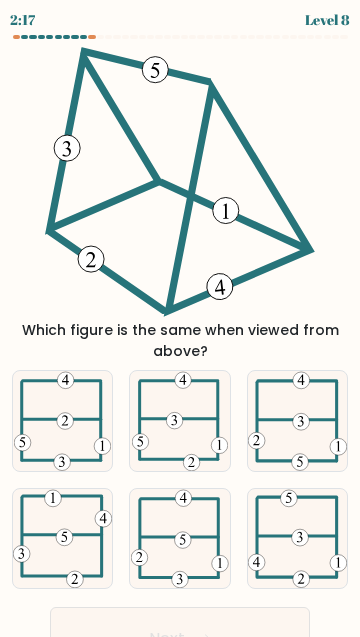click 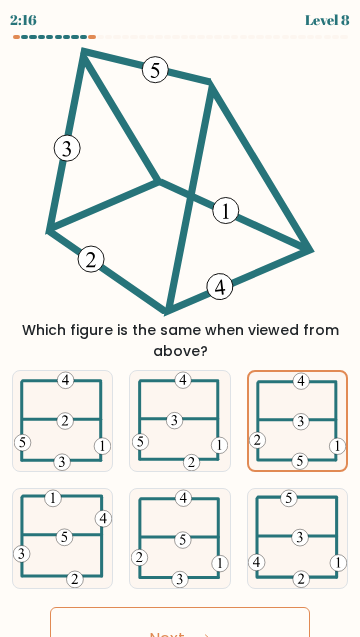 click on "Next" at bounding box center [180, 639] 